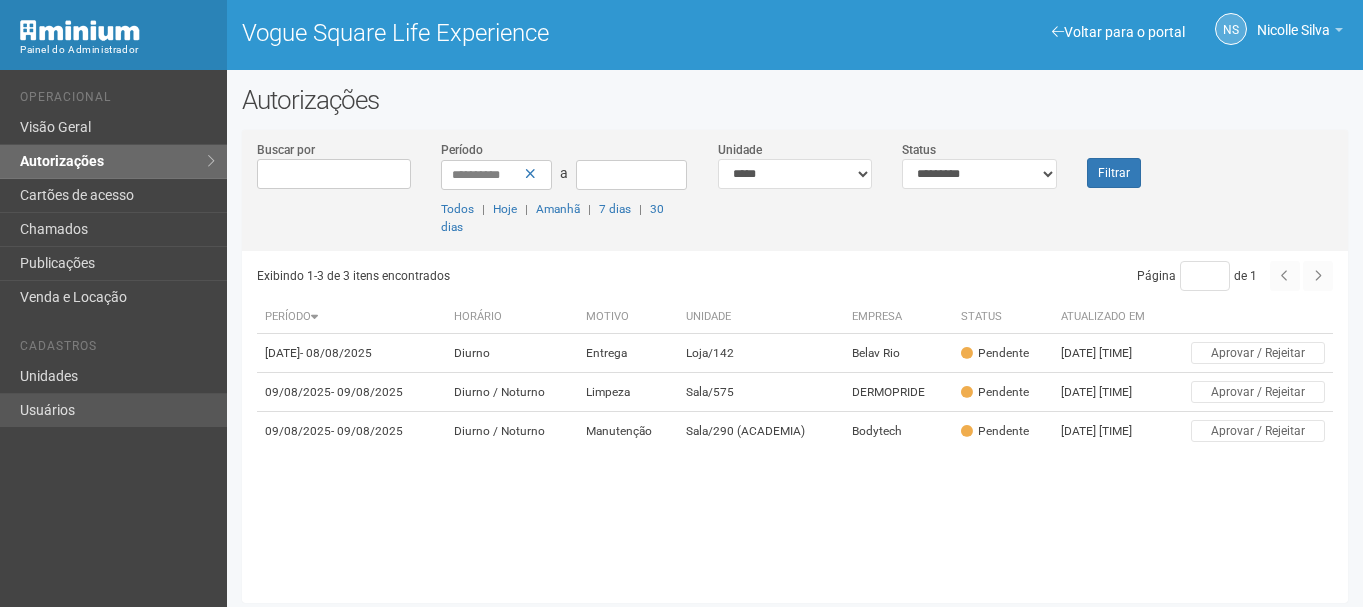 scroll, scrollTop: 0, scrollLeft: 0, axis: both 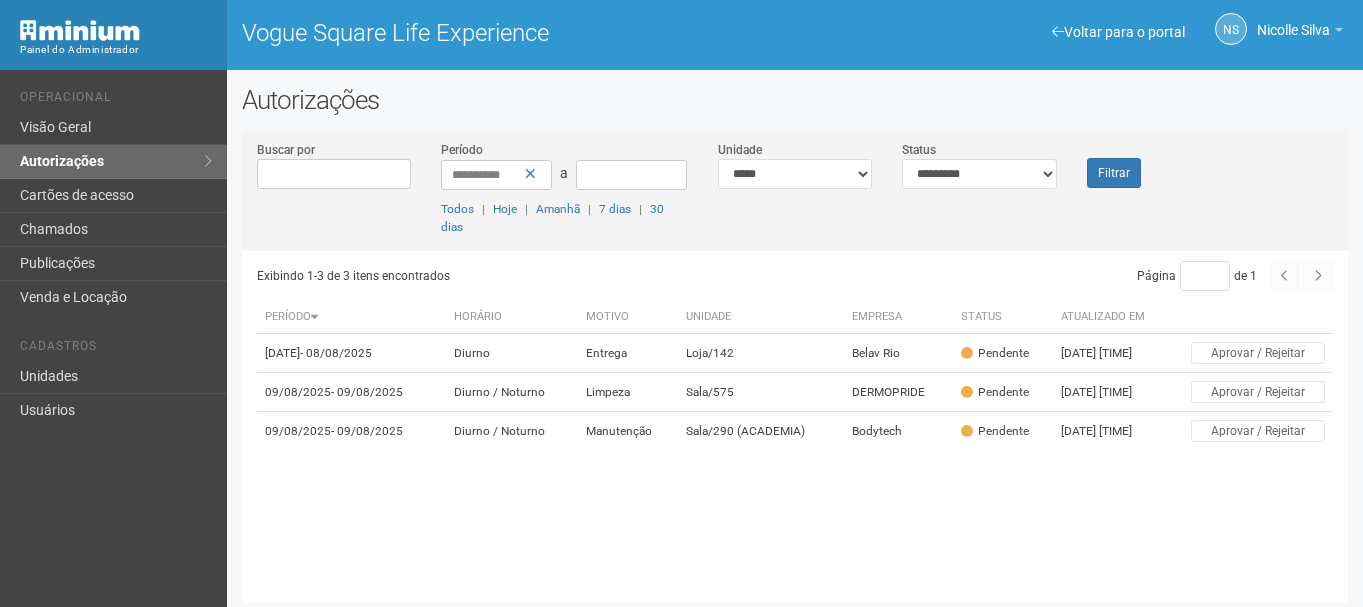 click on "Autorizações
Buscar por
Período
[DATE]
a
Todos
|
Hoje
|
Amanhã
|
7 dias
|
30 dias
Unidade
[UNIT]
[UNIT]
[UNIT]
[UNIT]
[UNIT]
[UNIT]
[UNIT]
[UNIT]
[UNIT]
[UNIT]
[UNIT]
[UNIT]
[UNIT]
[UNIT]
[UNIT]
[UNIT]
[UNIT]
[UNIT]
[UNIT]
[UNIT]
[UNIT]
[UNIT]
[UNIT]
[UNIT]
[UNIT]
[UNIT]
[UNIT]
[UNIT]
[UNIT]
[UNIT]" at bounding box center [795, 349] 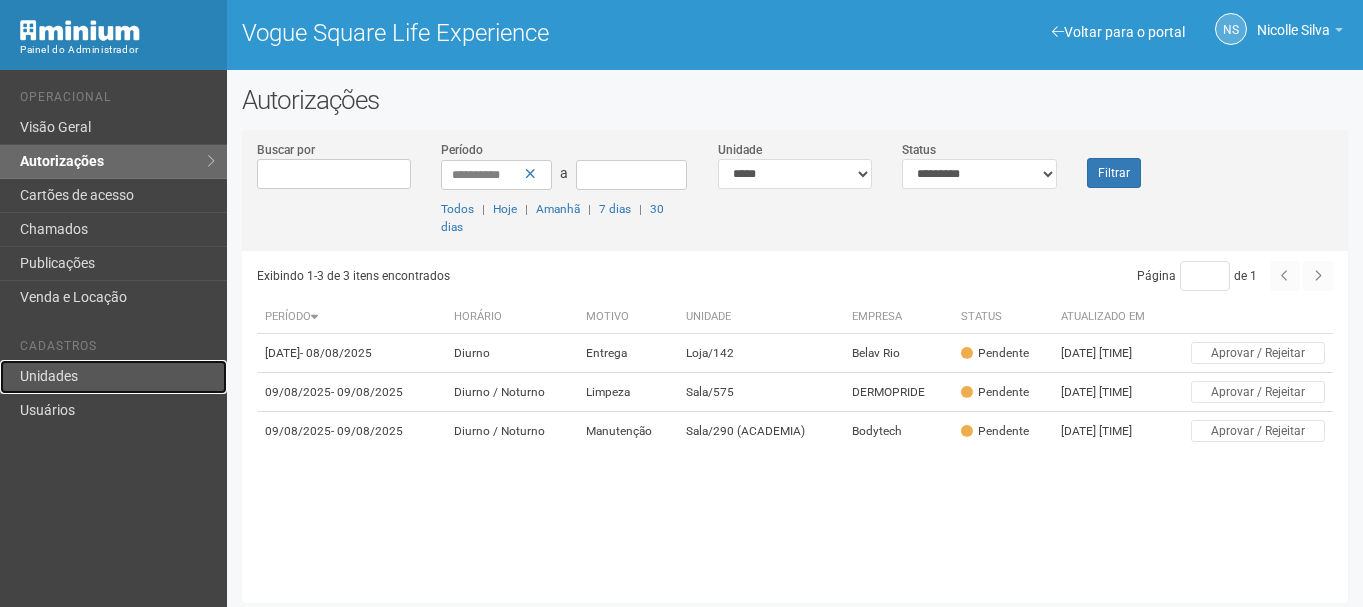 click on "Unidades" at bounding box center (113, 377) 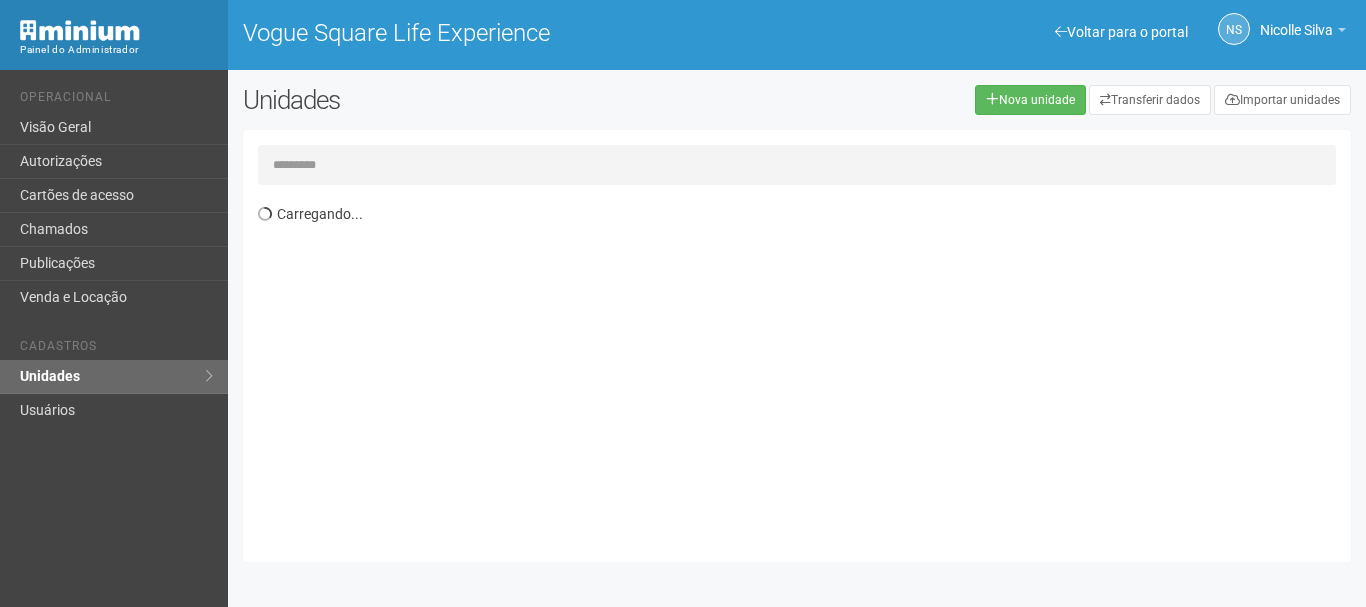 scroll, scrollTop: 0, scrollLeft: 0, axis: both 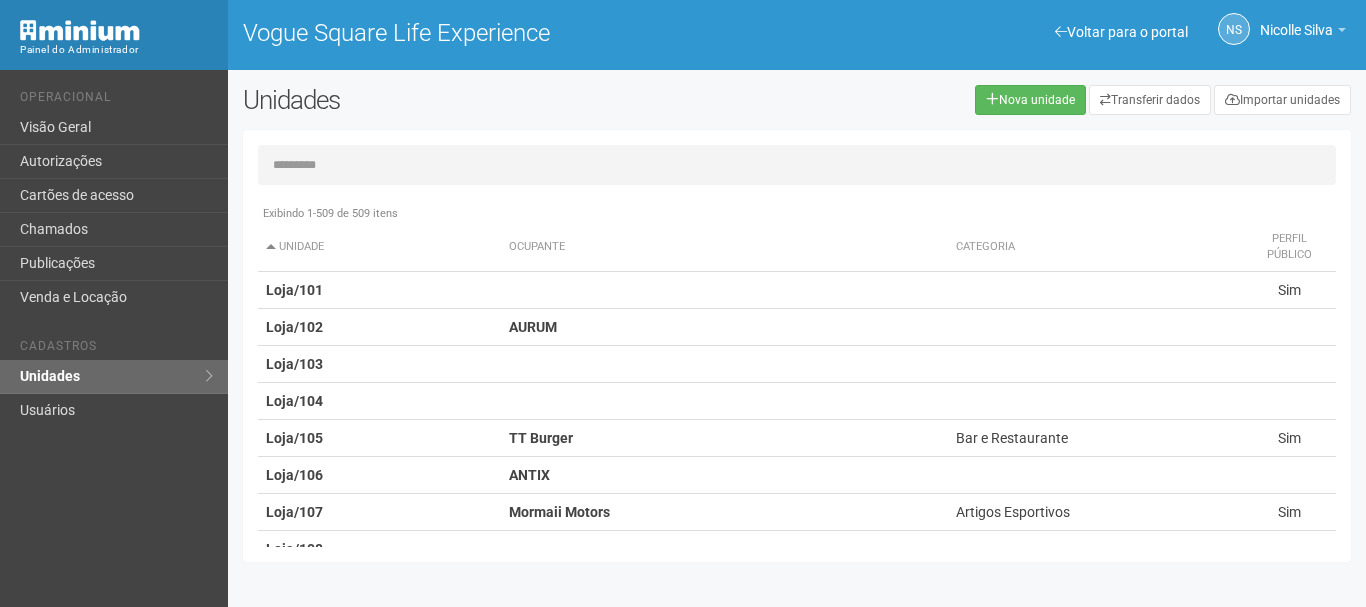 click at bounding box center [797, 165] 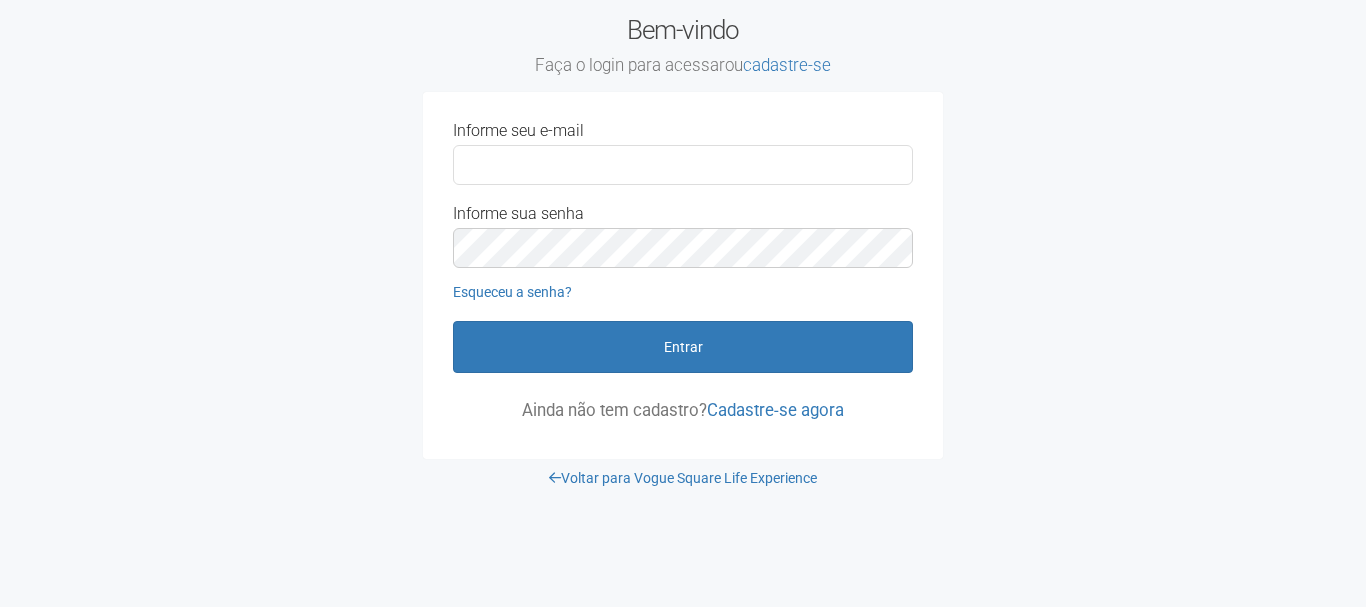 scroll, scrollTop: 0, scrollLeft: 0, axis: both 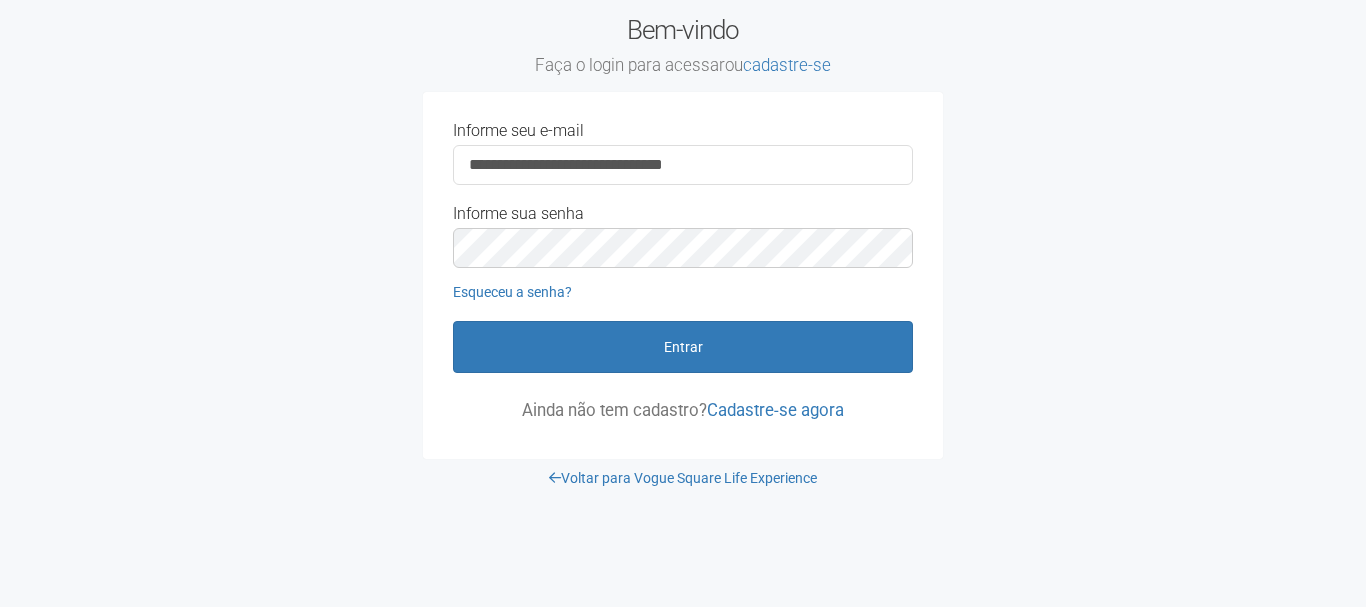drag, startPoint x: 701, startPoint y: 407, endPoint x: 994, endPoint y: 436, distance: 294.43167 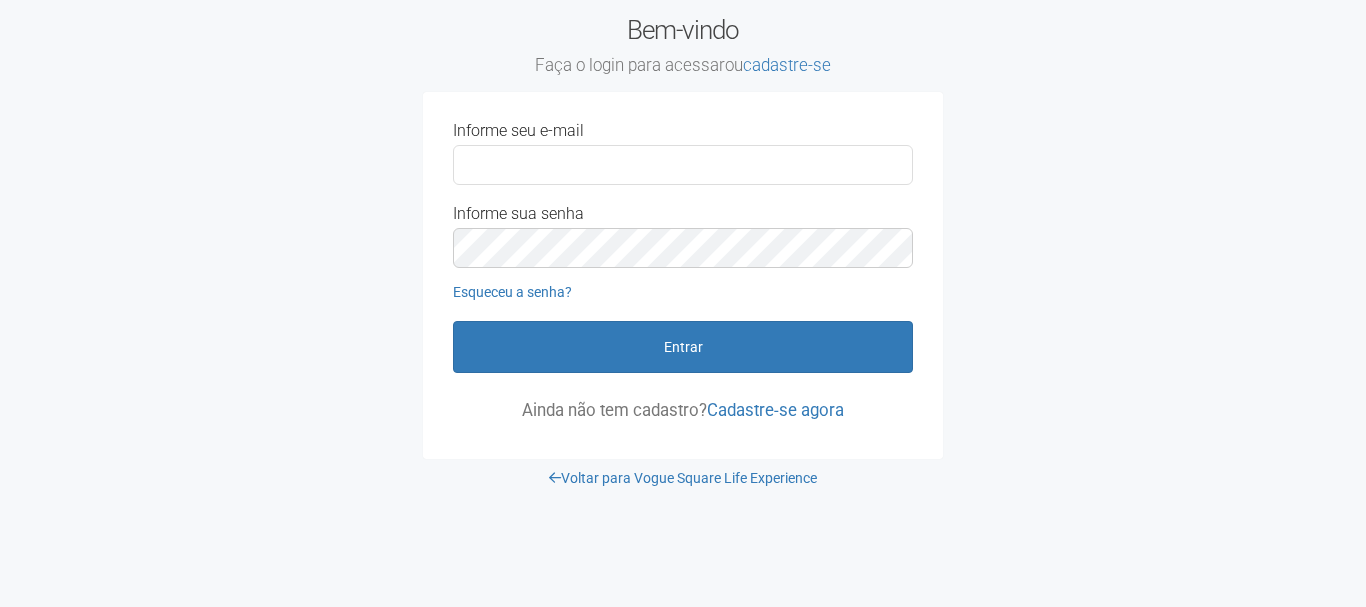 scroll, scrollTop: 0, scrollLeft: 0, axis: both 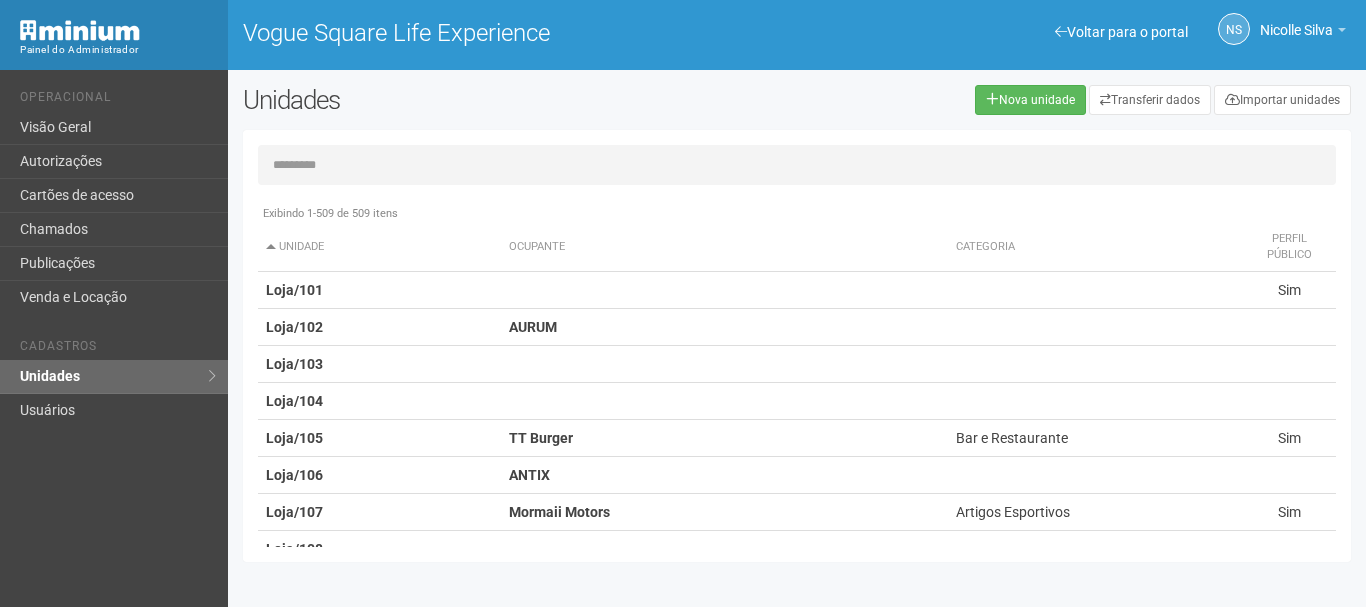 click on "Operacional" at bounding box center (116, 100) 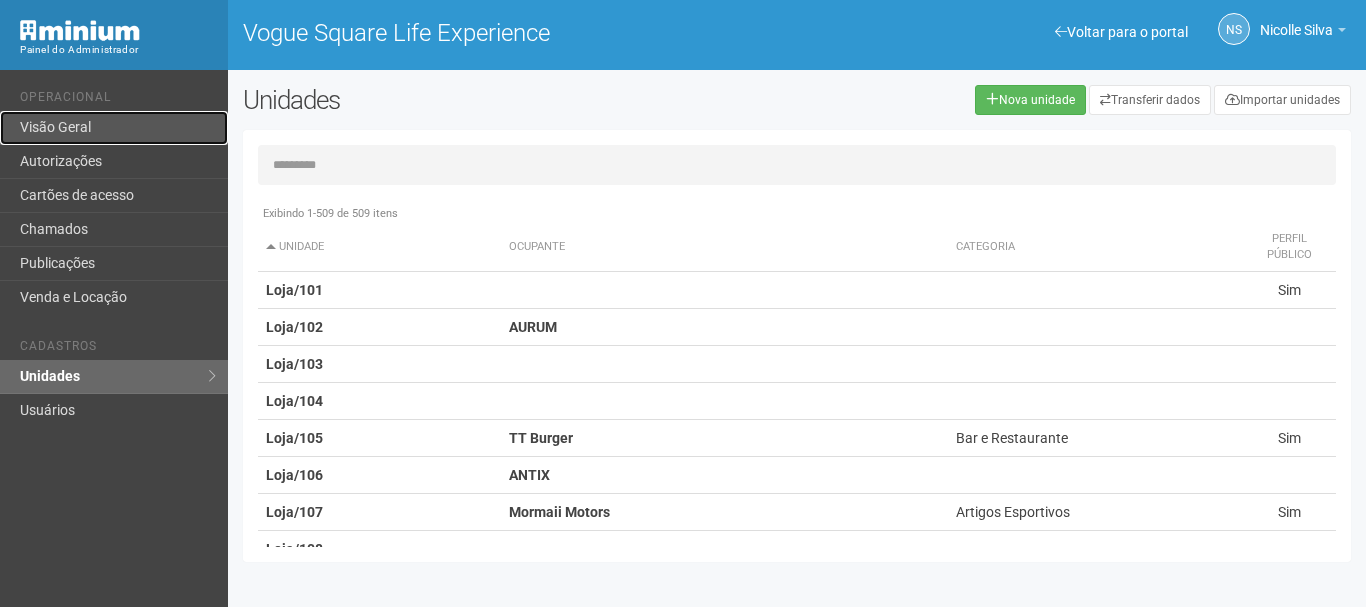 click on "Visão Geral" at bounding box center [114, 128] 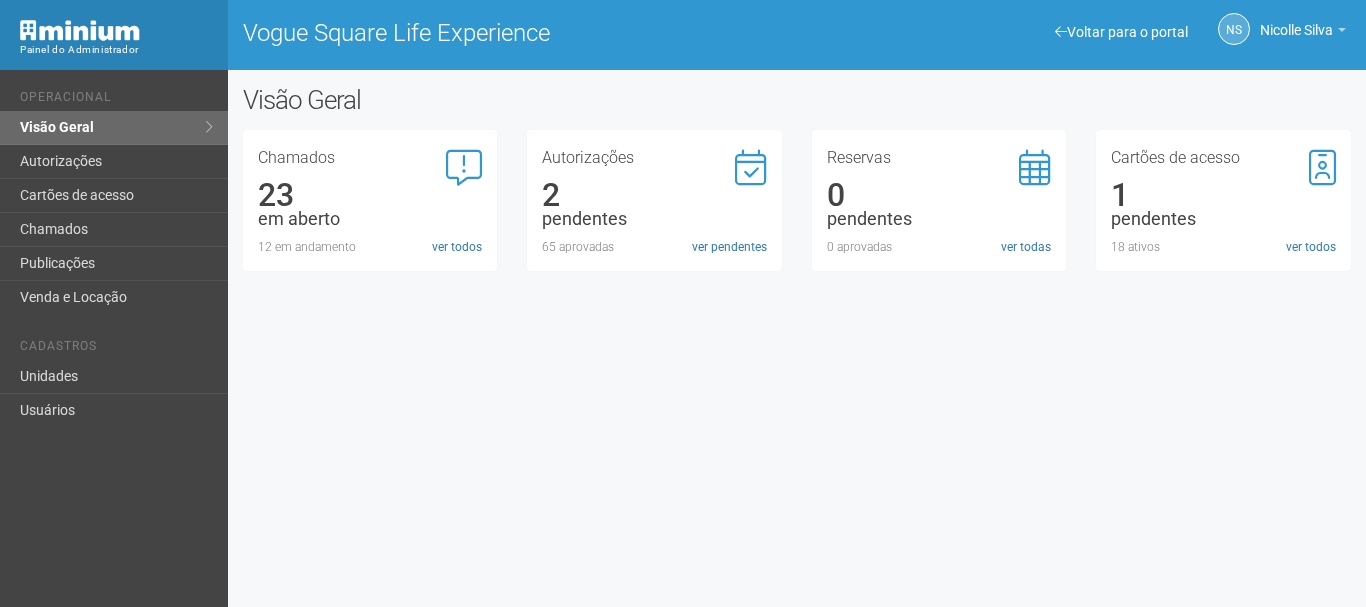 scroll, scrollTop: 0, scrollLeft: 0, axis: both 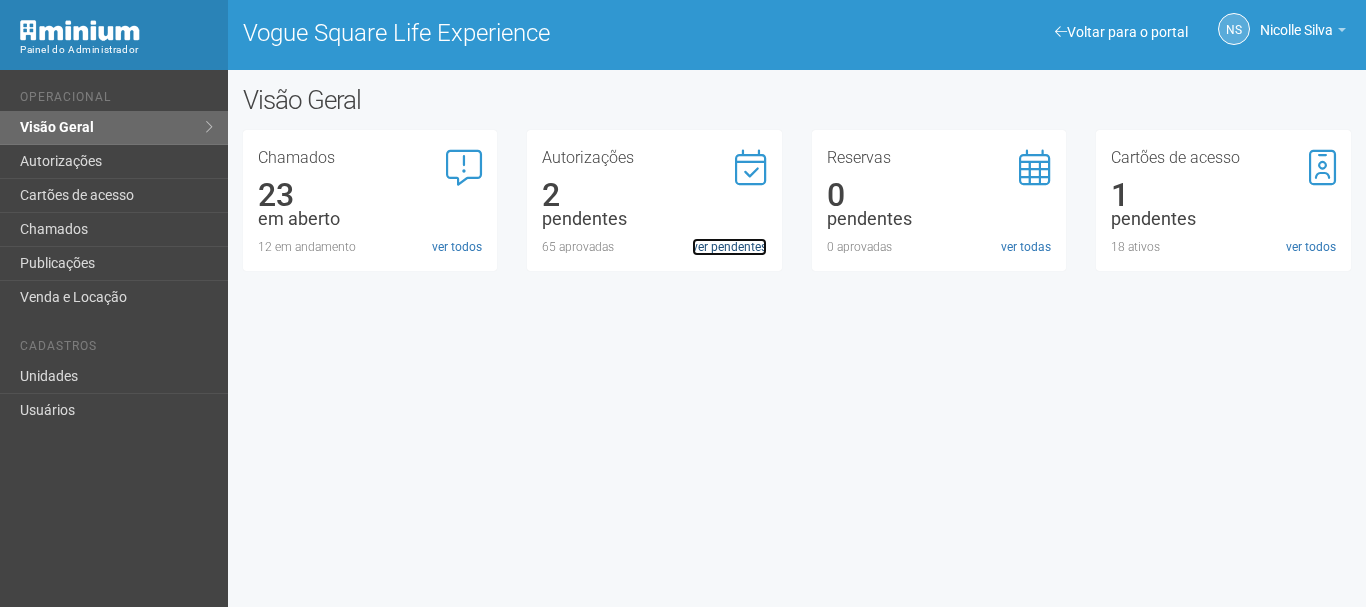 click on "ver pendentes" at bounding box center [729, 247] 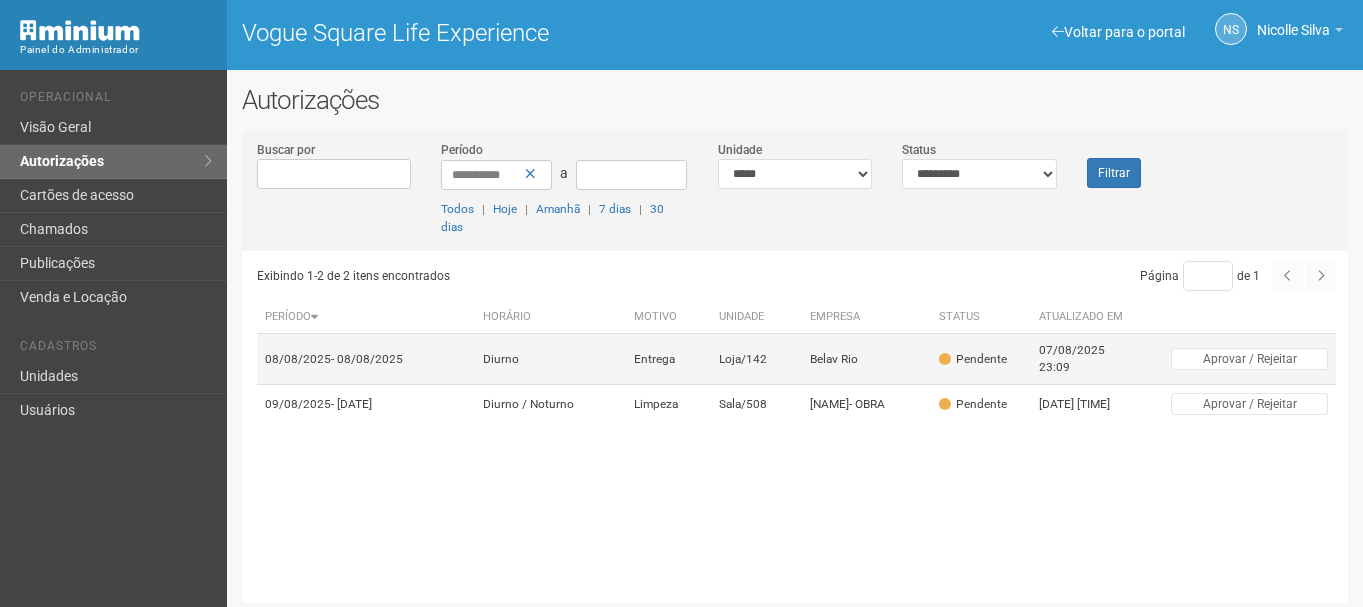 scroll, scrollTop: 0, scrollLeft: 0, axis: both 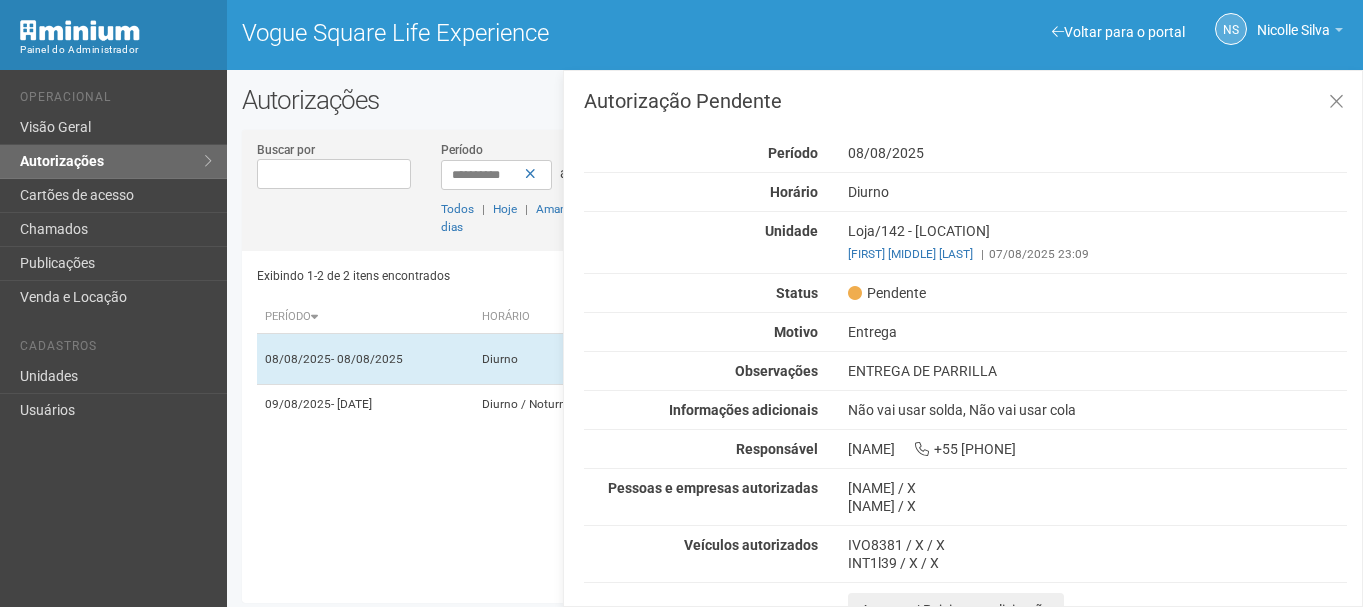 click on "ENTREGA DE PARRILLA" at bounding box center [1097, 371] 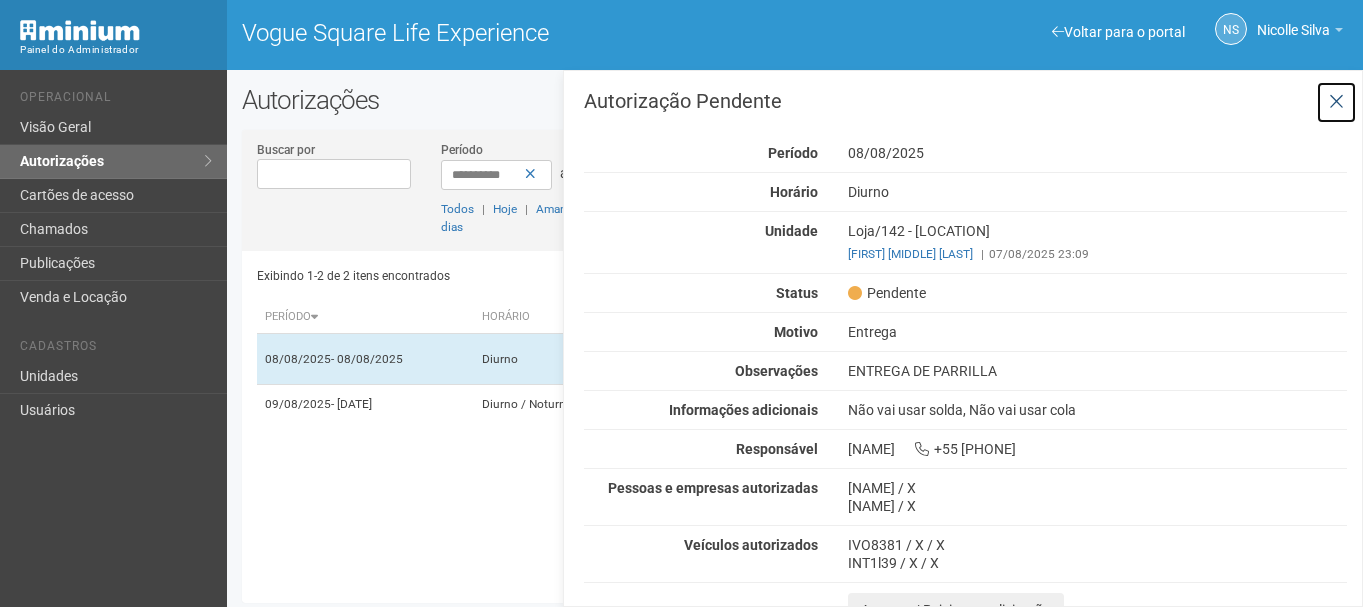 click at bounding box center [1336, 102] 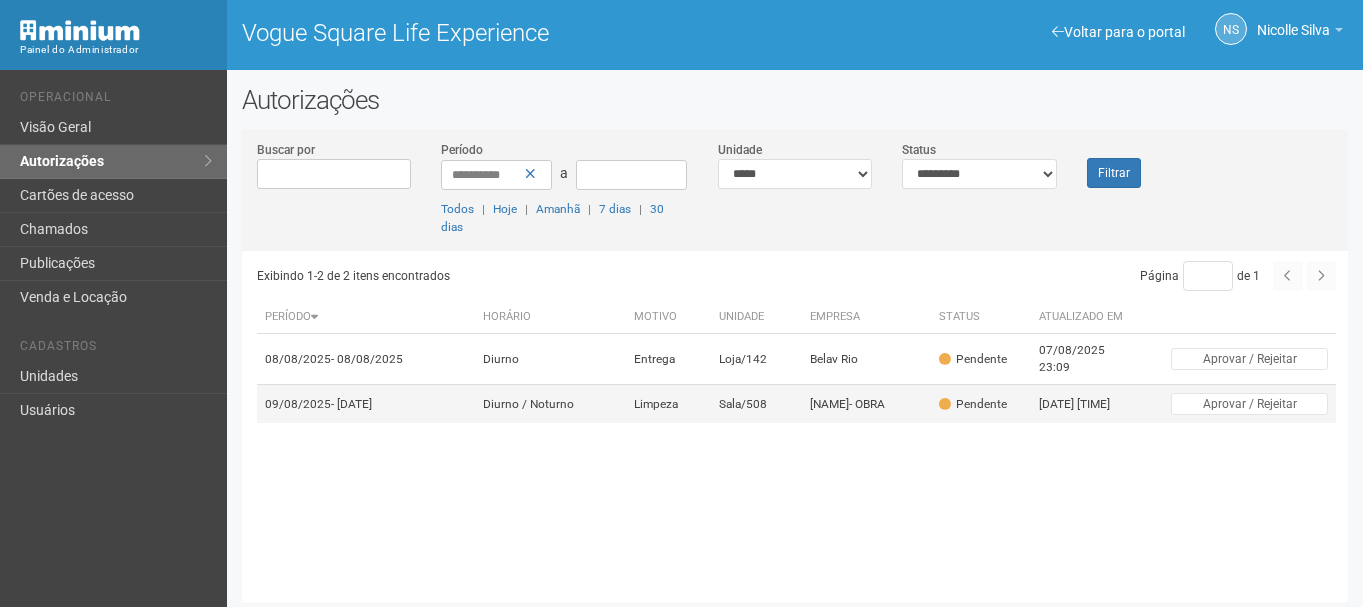 click on "Pendente" at bounding box center (981, 404) 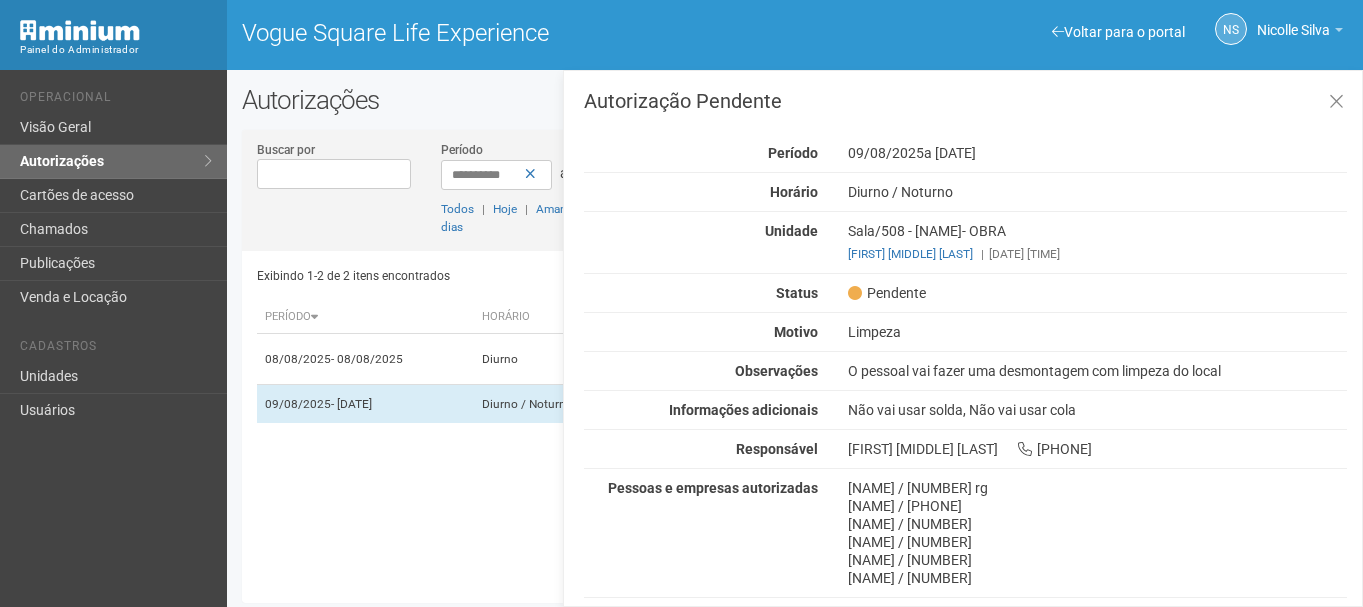 scroll, scrollTop: 75, scrollLeft: 0, axis: vertical 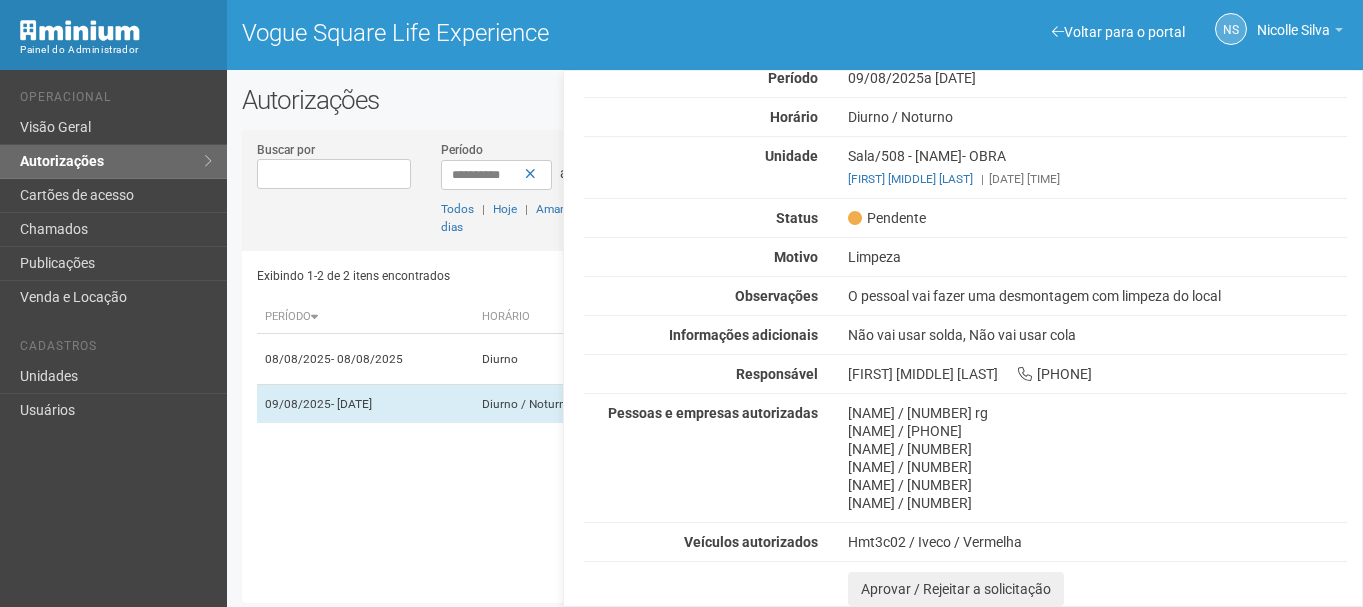 click on "O pessoal vai fazer uma desmontagem com limpeza do local" at bounding box center [1097, 296] 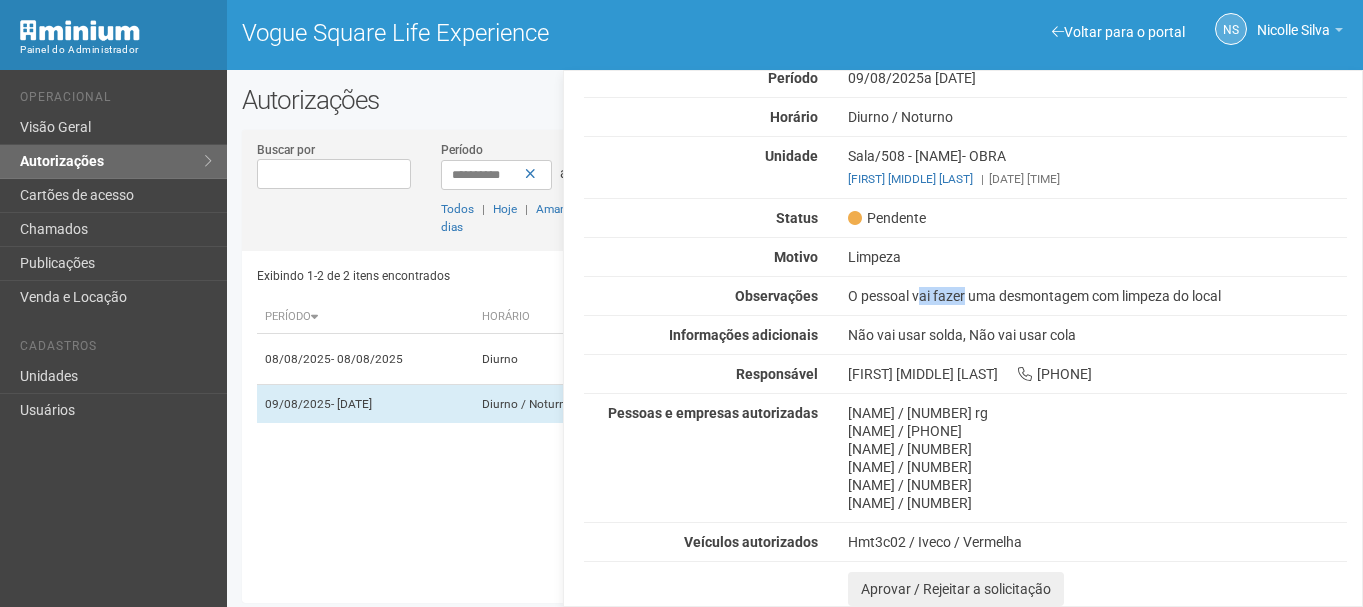 click on "O pessoal vai fazer uma desmontagem com limpeza do local" at bounding box center [1097, 296] 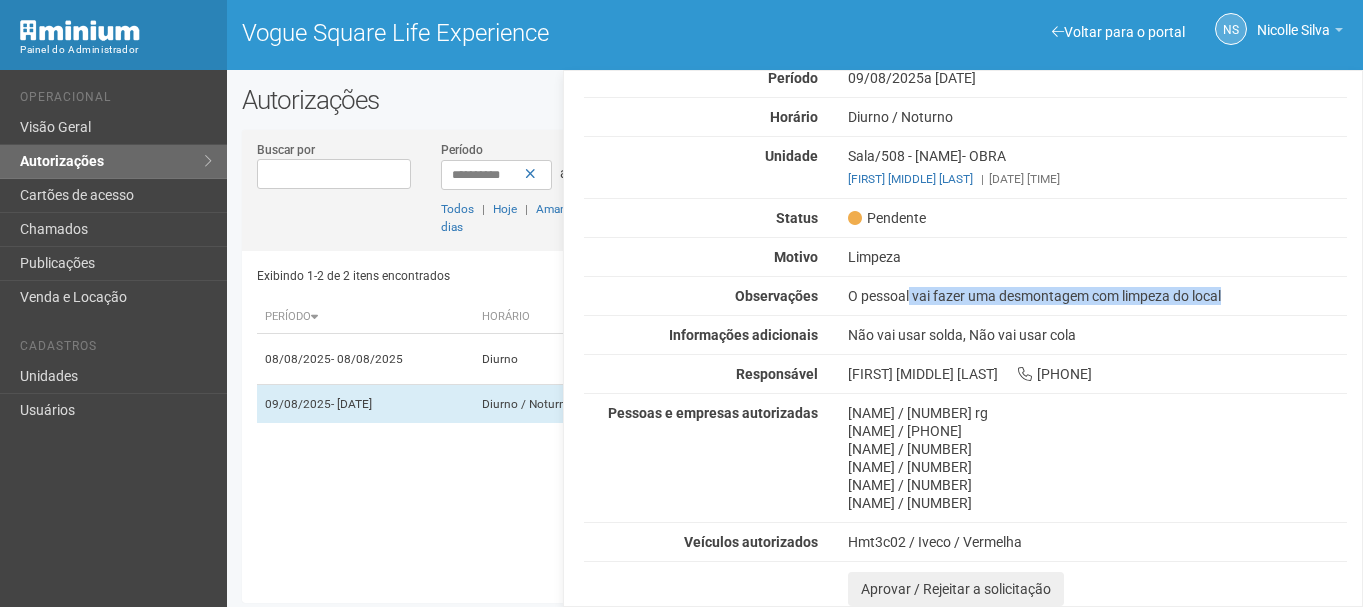 click on "O pessoal vai fazer uma desmontagem com limpeza do local" at bounding box center [1097, 296] 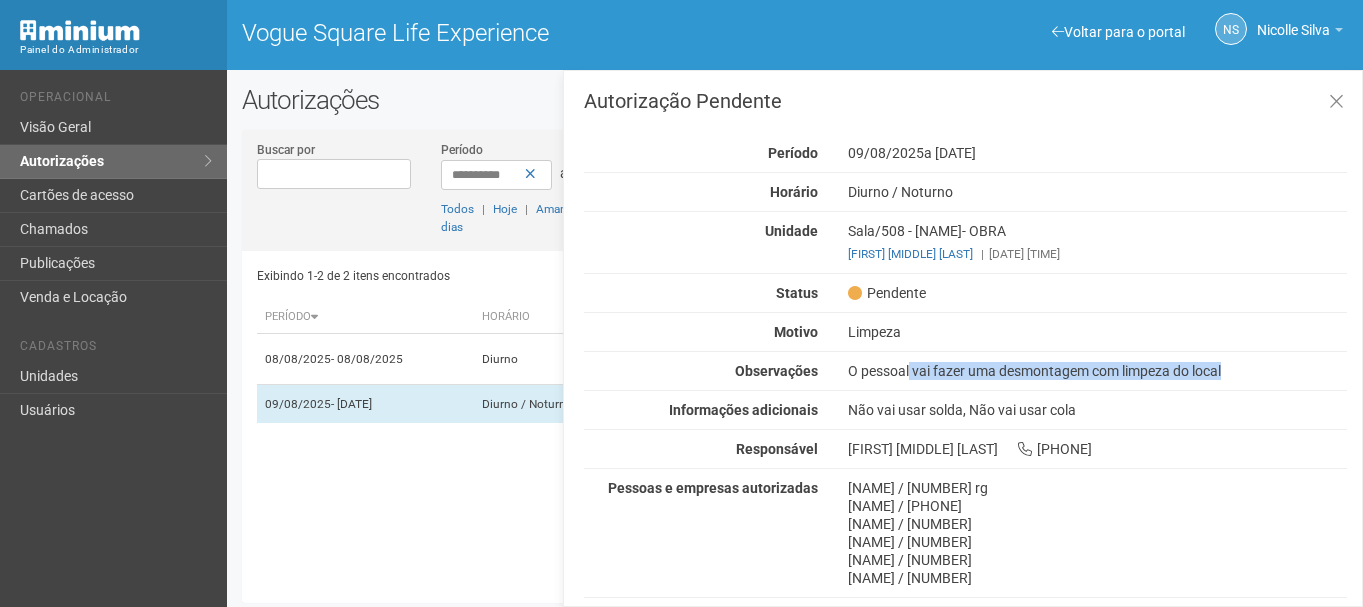 click on "Autorização Pendente
Período
[DATE]
a [DATE]
Horário
Diurno / Noturno
Unidade
Sala/508 - [NAME]- OBRA
[FIRST] [MIDDLE] [LAST]
|
[DATE] [TIME]
Status
Pendente
Motivo
Limpeza
Observações
O pessoal vai fazer uma desmontagem com limpeza do local
Informações adicionais
Não vai usar solda, Não vai usar cola
Responsável
[FIRST] [MIDDLE] [LAST]
[PHONE]
Pessoas e empresas autorizadas
[NAME] / [NUMBER] rg
[NAME] / [PHONE]
[NAME] / [NUMBER]
[NAME] / [NUMBER]" at bounding box center [965, 386] 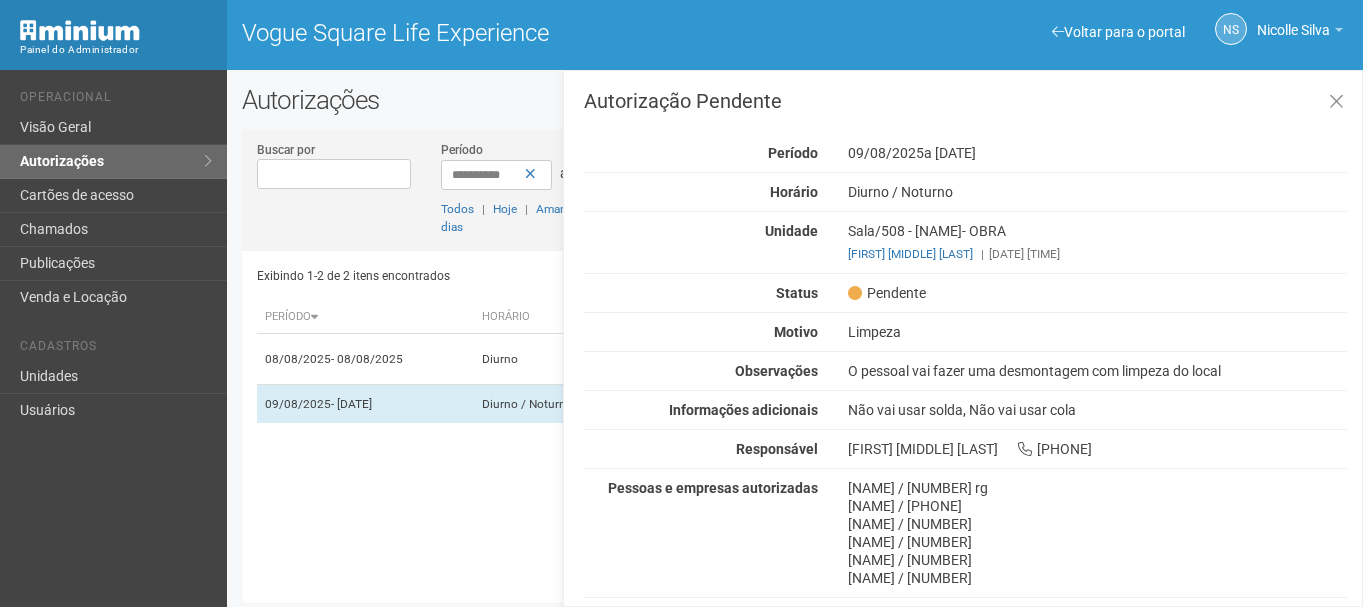 scroll, scrollTop: 75, scrollLeft: 0, axis: vertical 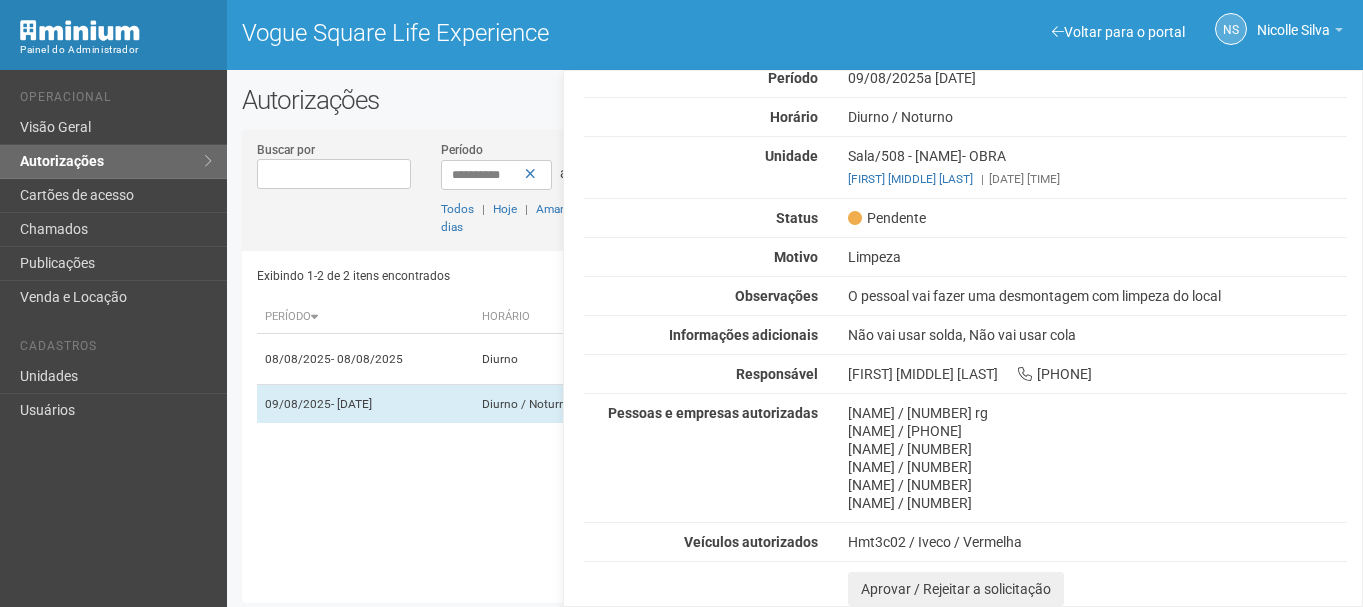 drag, startPoint x: 871, startPoint y: 312, endPoint x: 1125, endPoint y: 318, distance: 254.07086 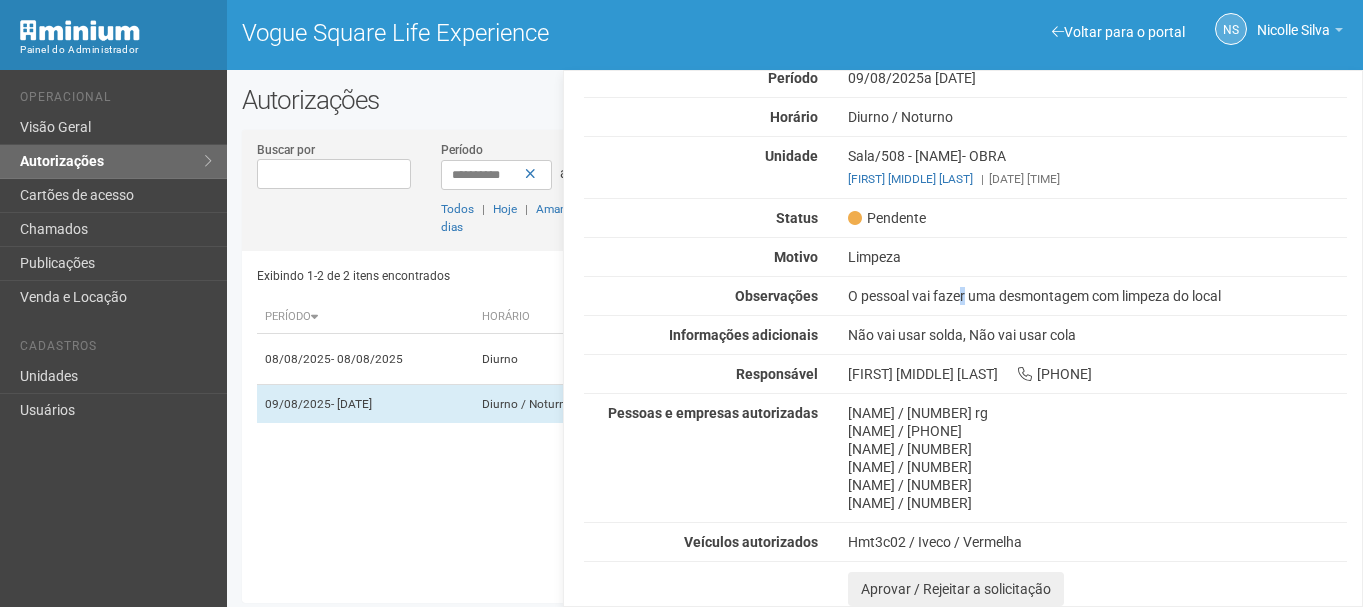click on "Autorização Pendente
Período
[DATE]
a [DATE]
Horário
Diurno / Noturno
Unidade
Sala/508 - [NAME]- OBRA
[FIRST] [MIDDLE] [LAST]
|
[DATE] [TIME]
Status
Pendente
Motivo
Limpeza
Observações
O pessoal vai fazer uma desmontagem com limpeza do local
Informações adicionais
Não vai usar solda, Não vai usar cola
Responsável
[FIRST] [MIDDLE] [LAST]
[PHONE]
Pessoas e empresas autorizadas
[NAME] / [NUMBER] rg
[NAME] / [PHONE]
[NAME] / [NUMBER]
[NAME] / [NUMBER]" at bounding box center [965, 311] 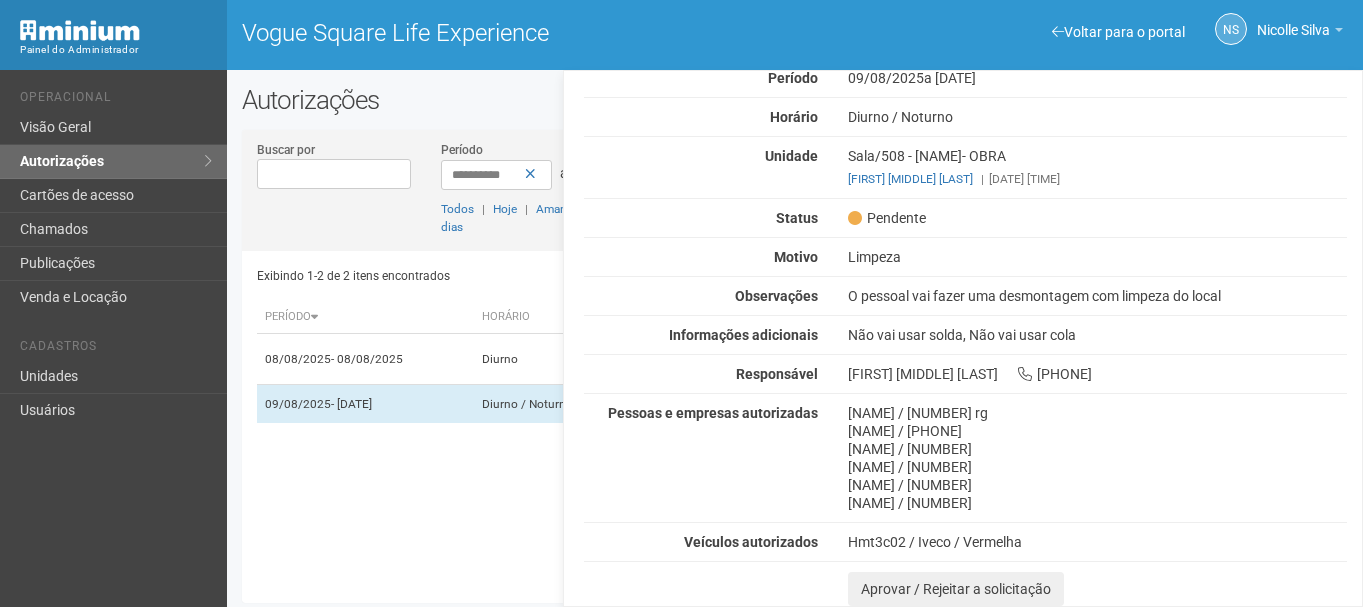 click on "[NAME] / [NUMBER]" at bounding box center [1097, 449] 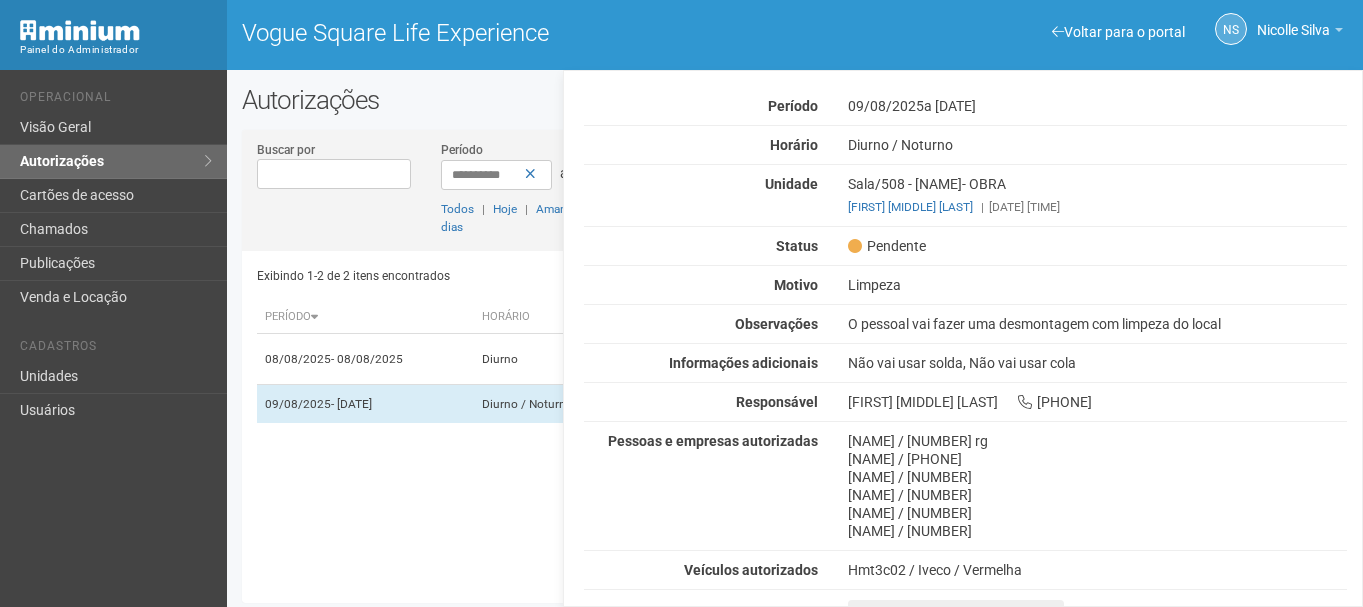 scroll, scrollTop: 0, scrollLeft: 0, axis: both 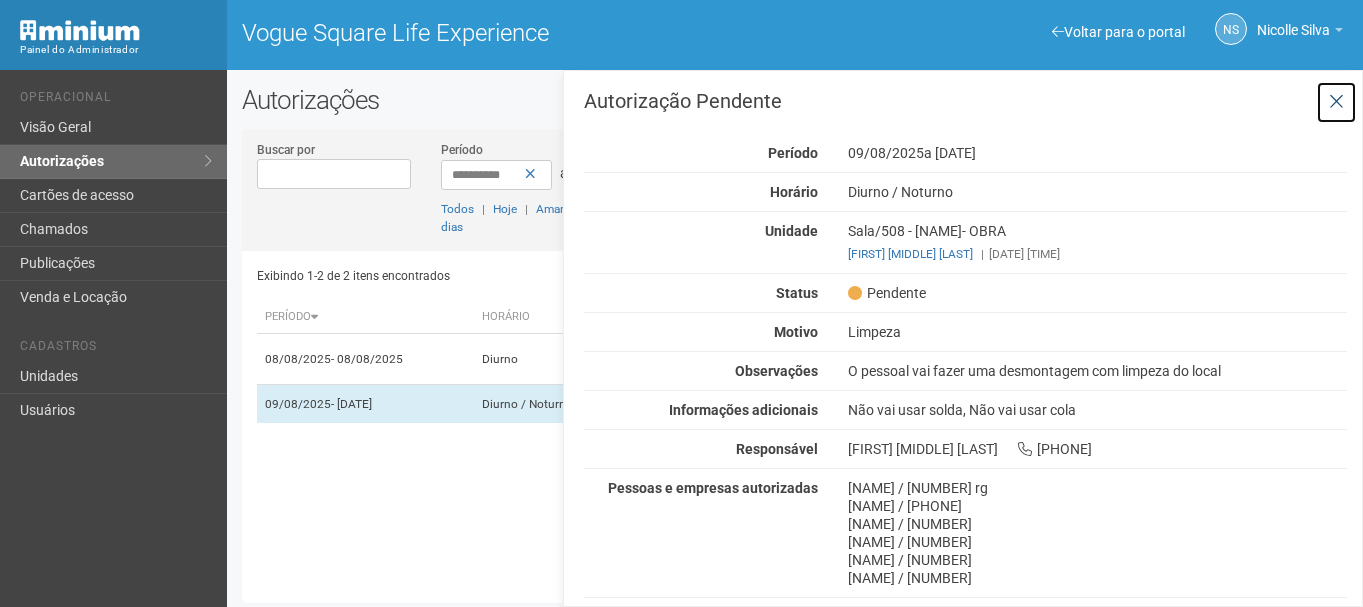 click at bounding box center (1336, 102) 